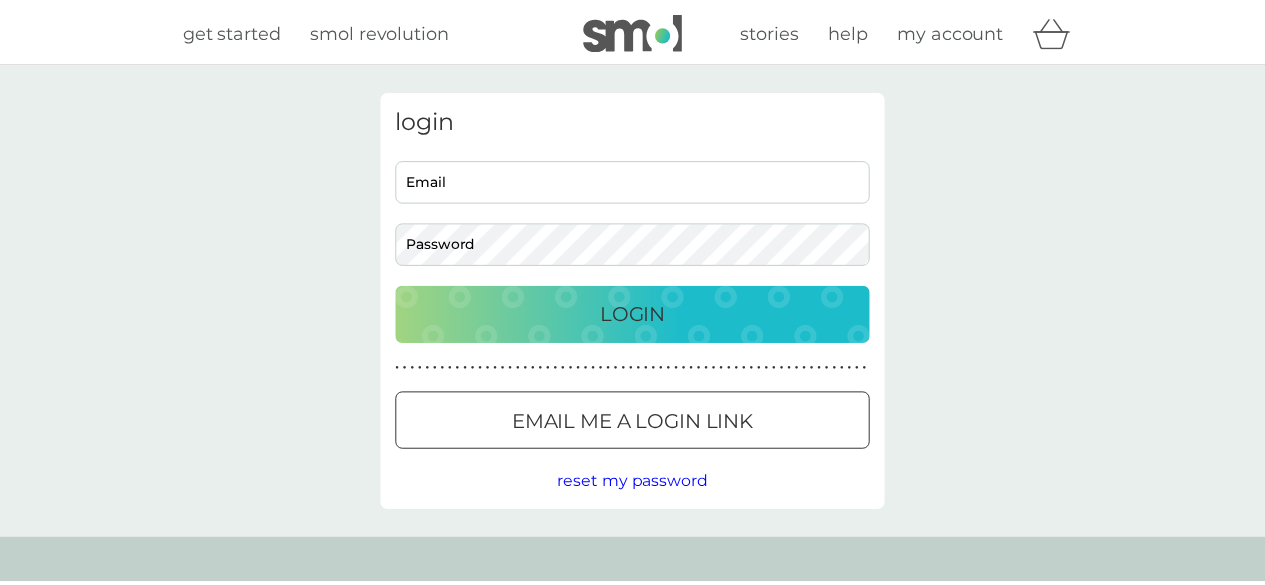 scroll, scrollTop: 0, scrollLeft: 0, axis: both 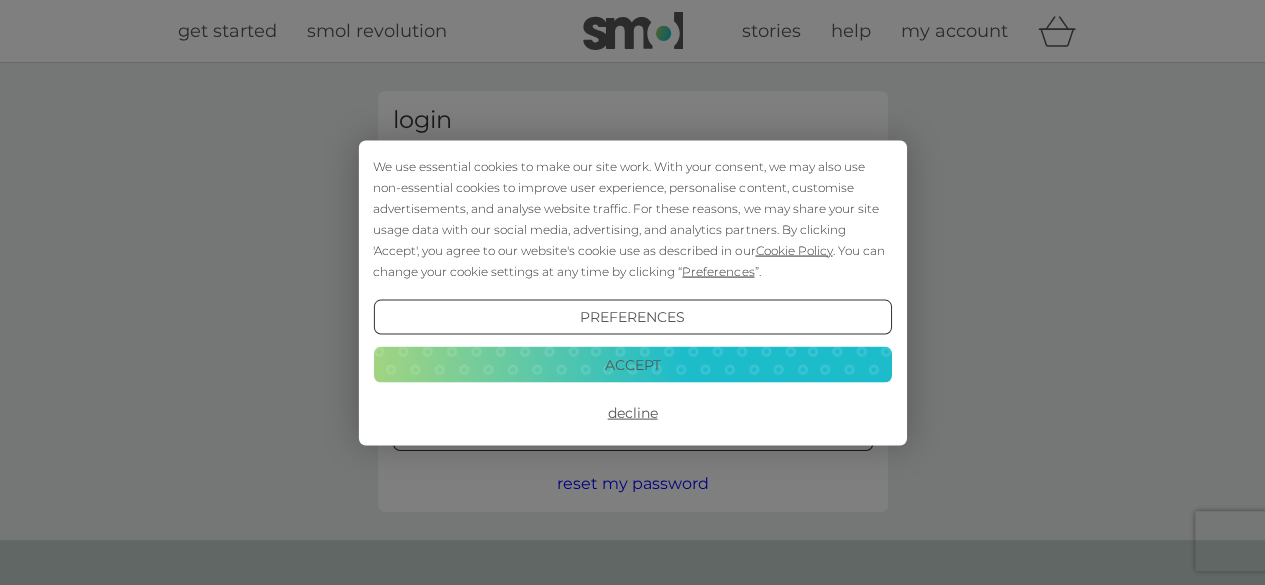 type on "[EMAIL]" 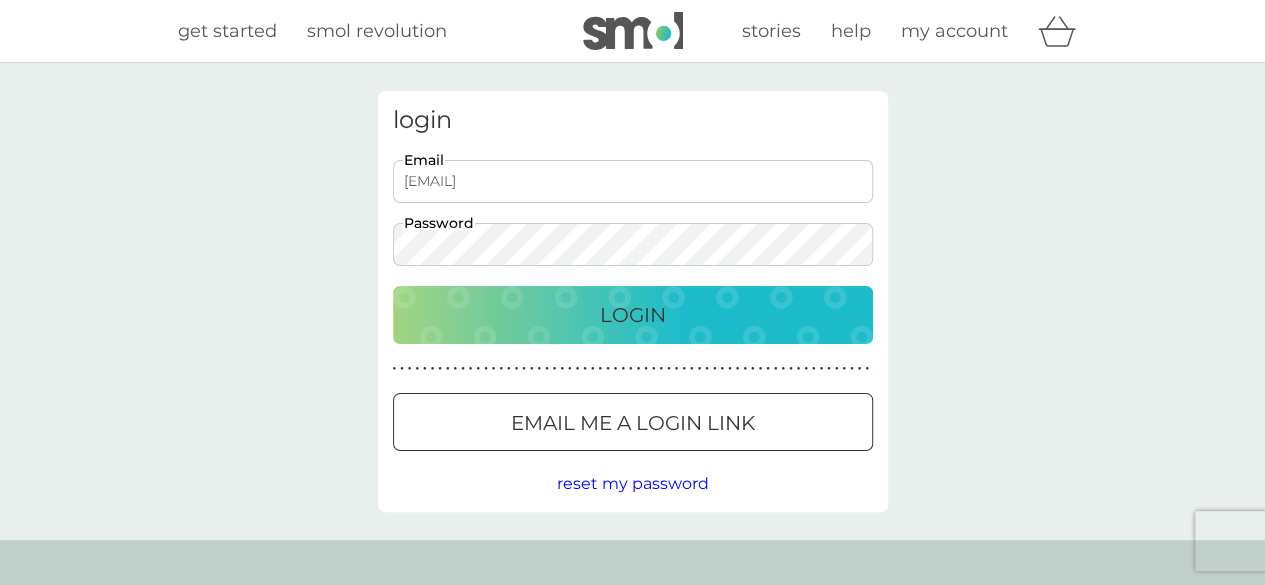 click on "Login" at bounding box center [633, 315] 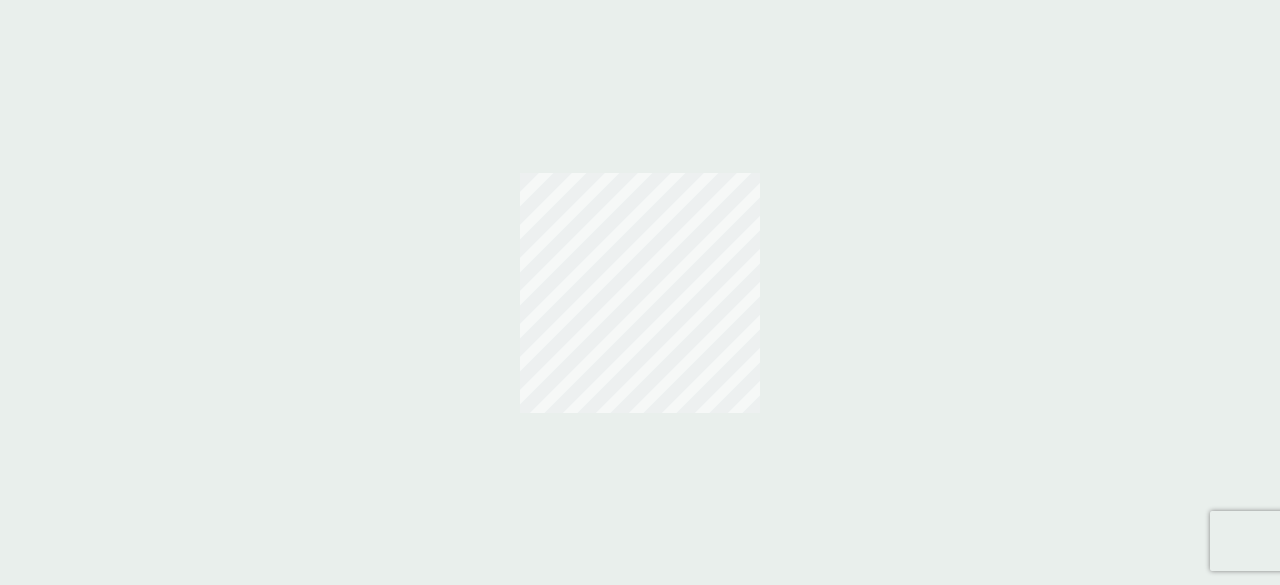scroll, scrollTop: 0, scrollLeft: 0, axis: both 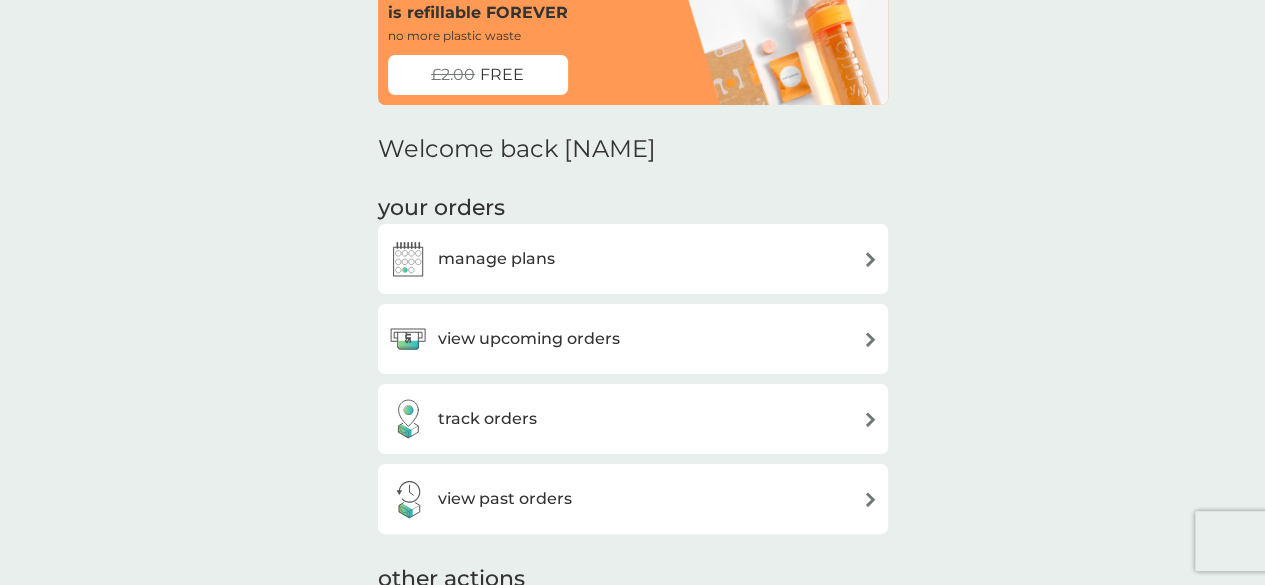 click on "view upcoming orders" at bounding box center (529, 339) 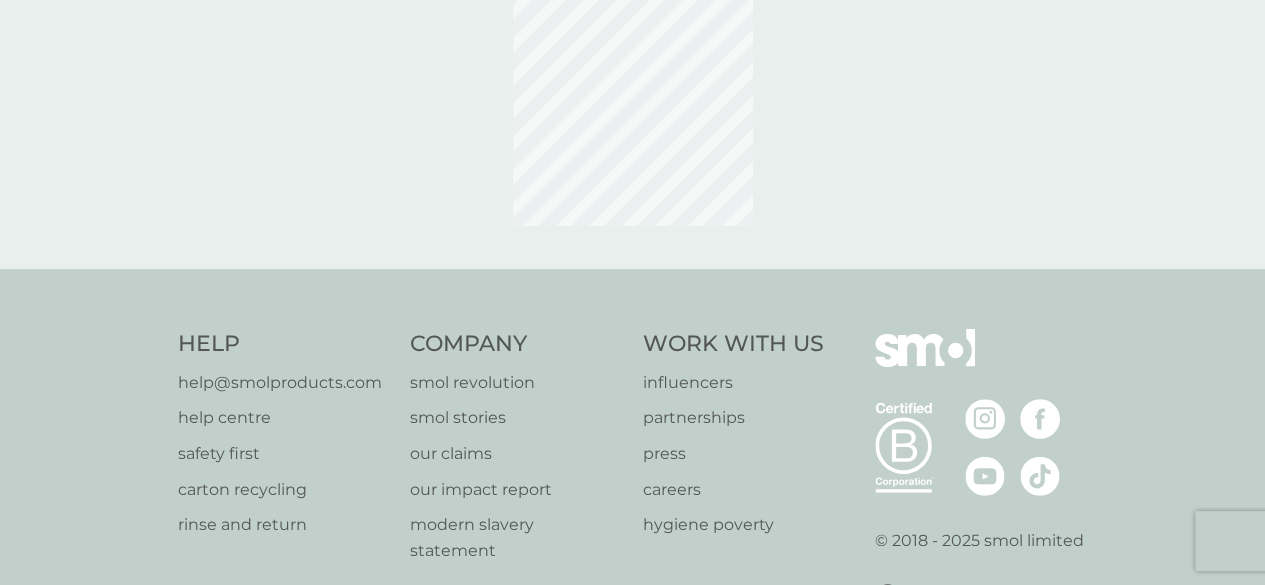 scroll, scrollTop: 0, scrollLeft: 0, axis: both 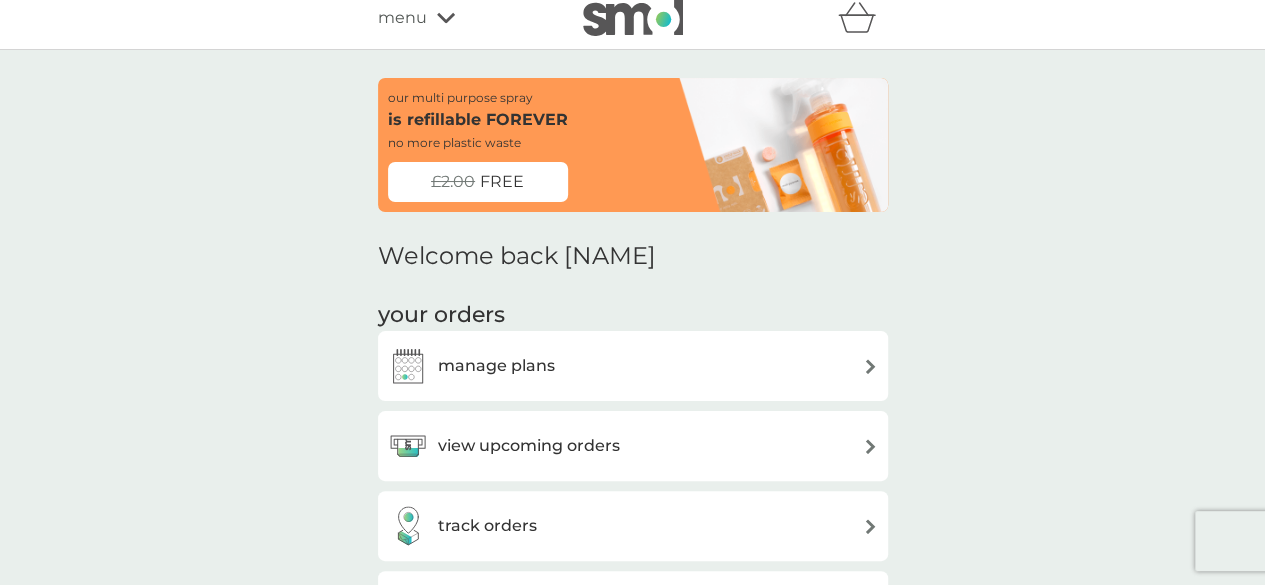click on "manage plans" at bounding box center (496, 366) 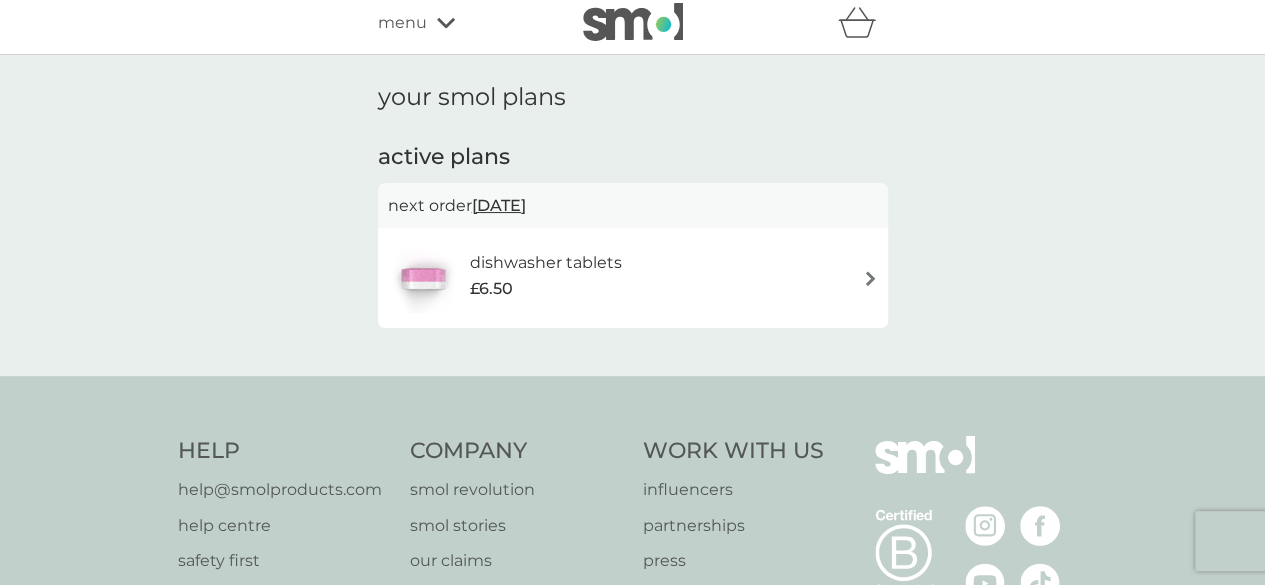 scroll, scrollTop: 0, scrollLeft: 0, axis: both 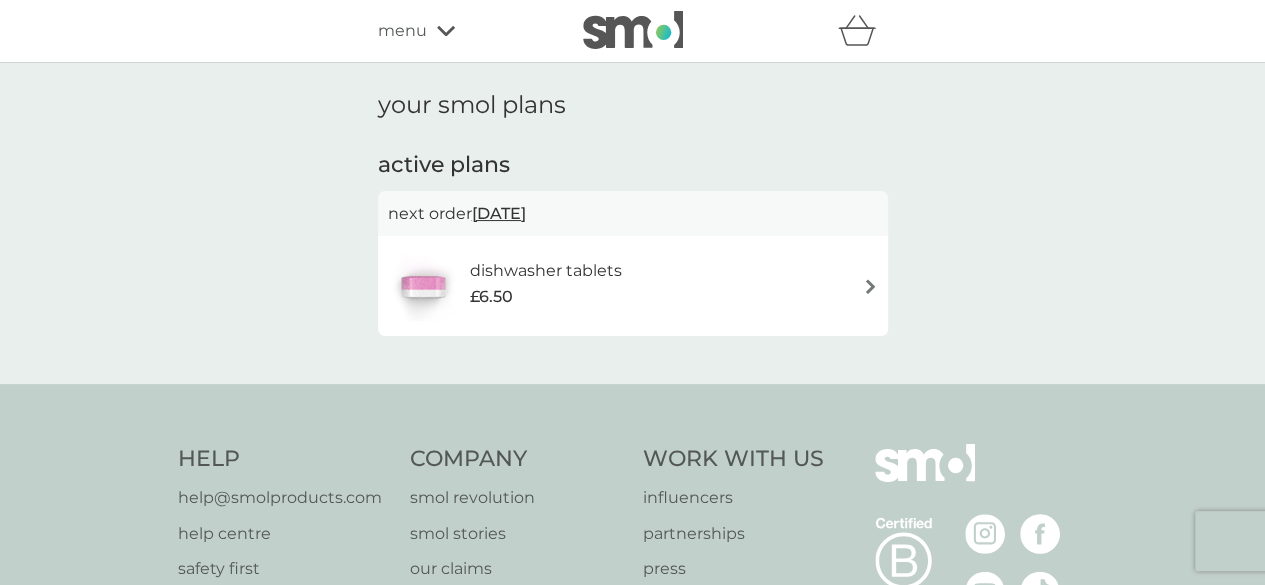click 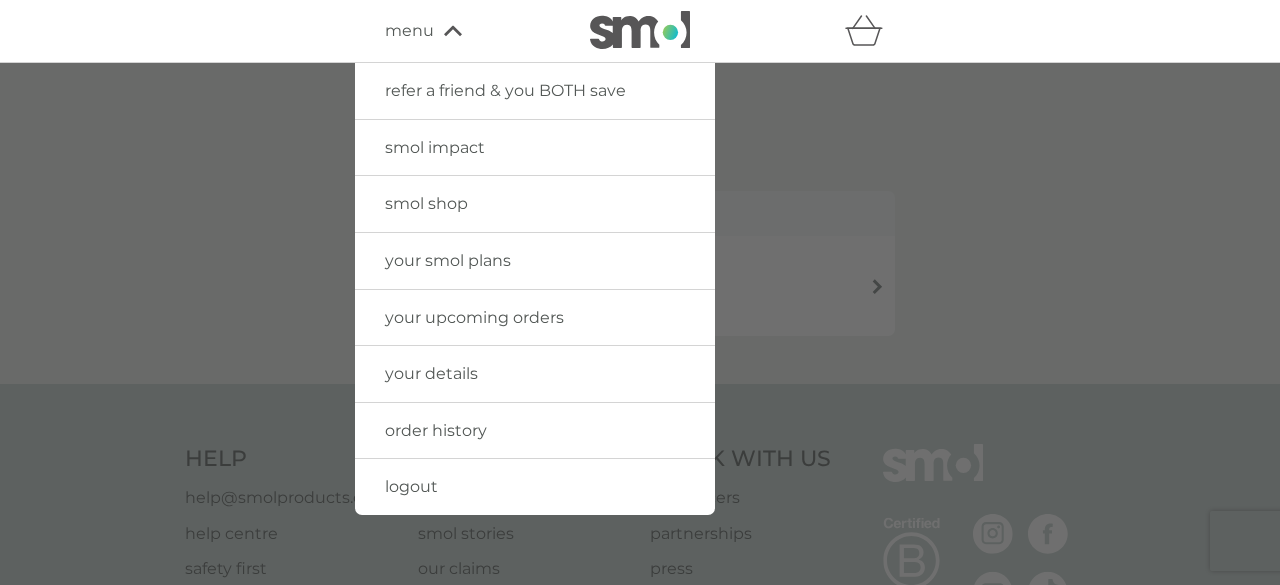 click on "order history" at bounding box center [436, 430] 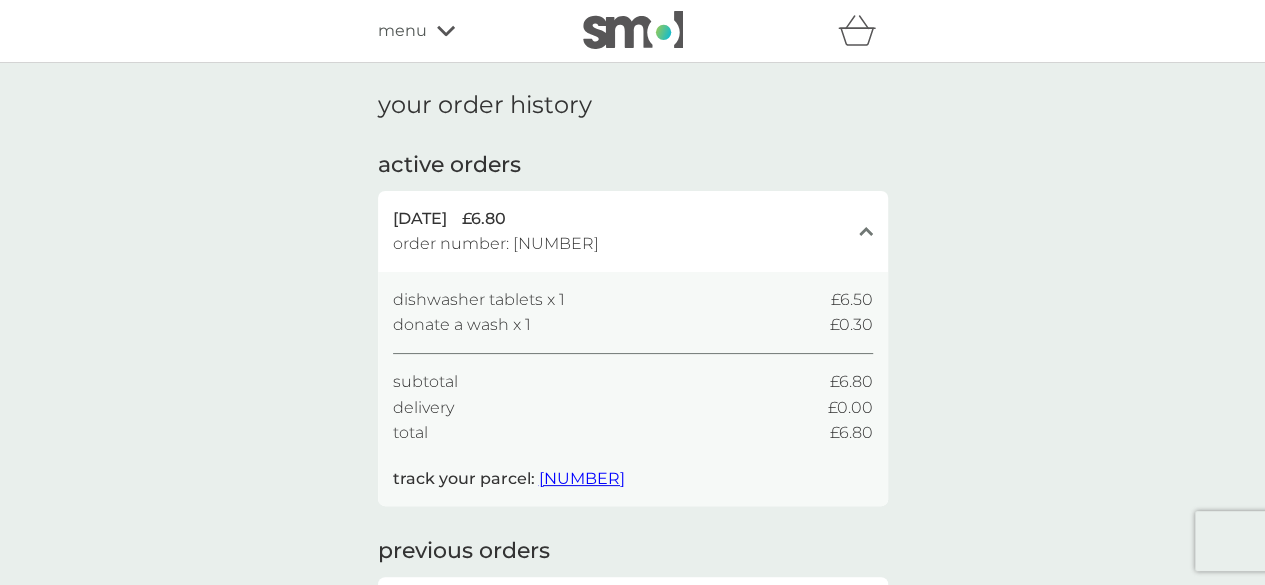 click on "[NUMBER]" at bounding box center [582, 478] 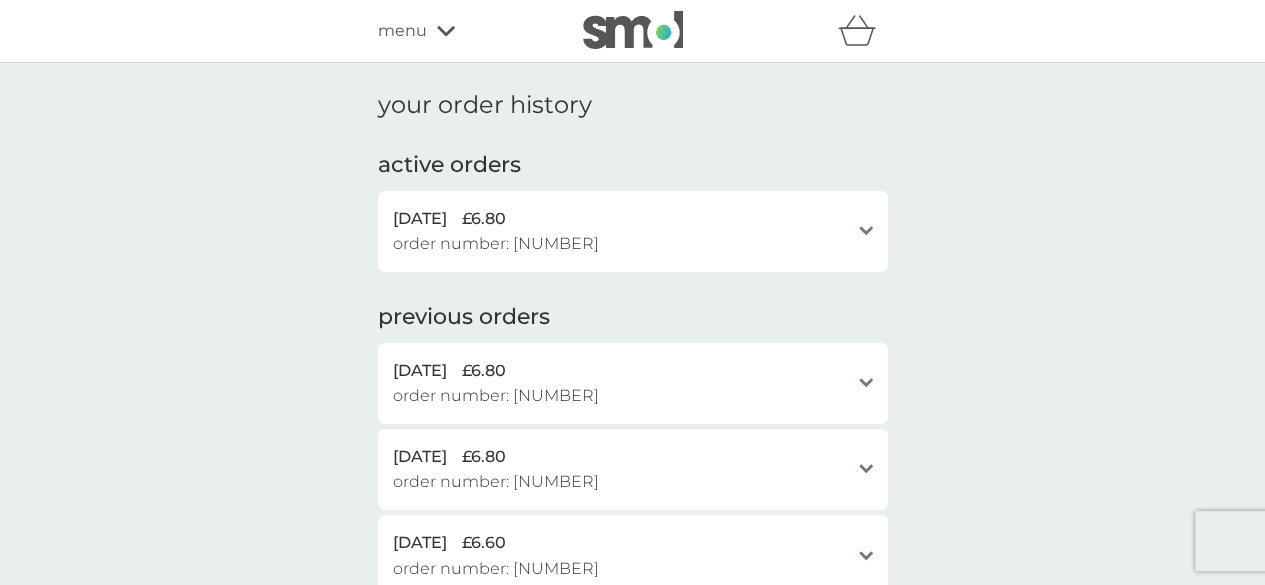 click on "menu" at bounding box center (402, 31) 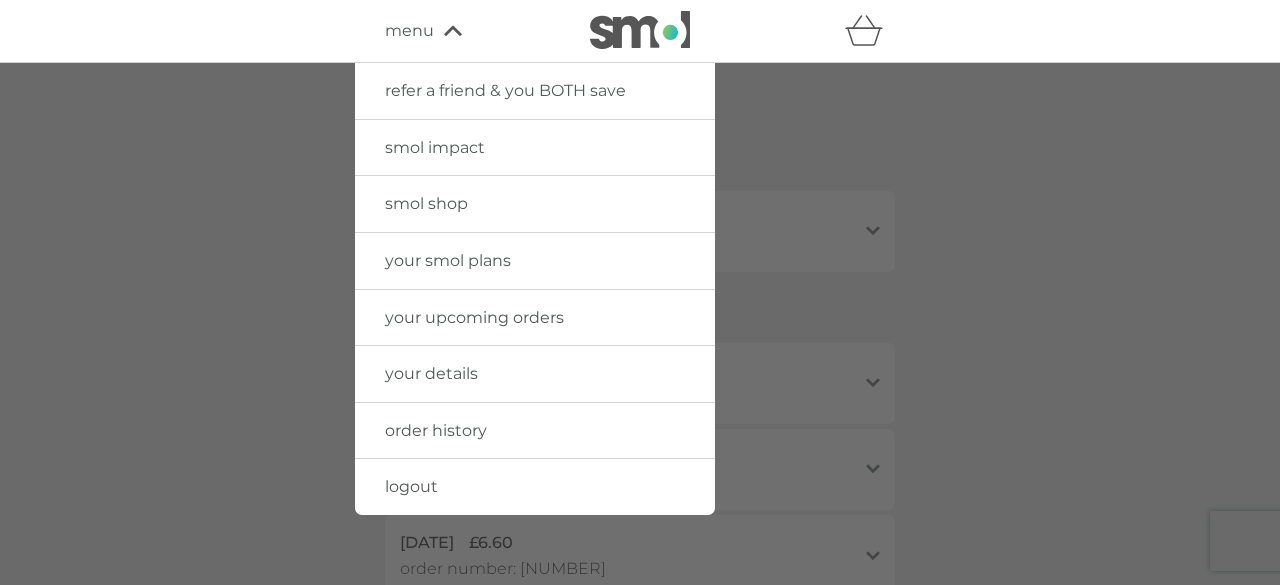 click on "your details" at bounding box center [431, 373] 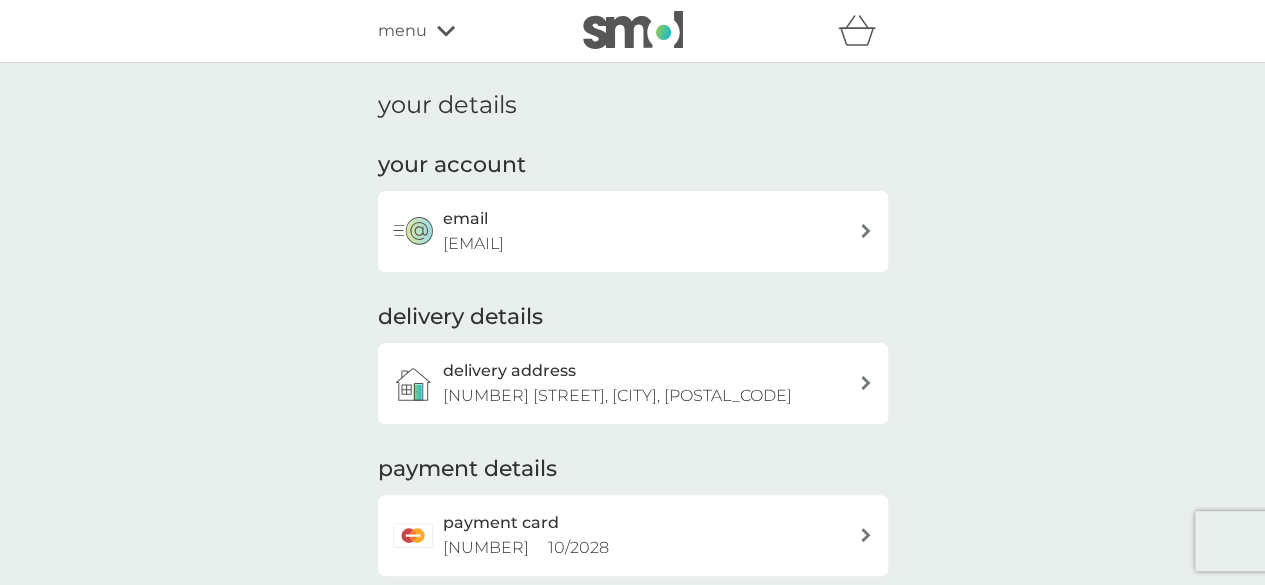 click 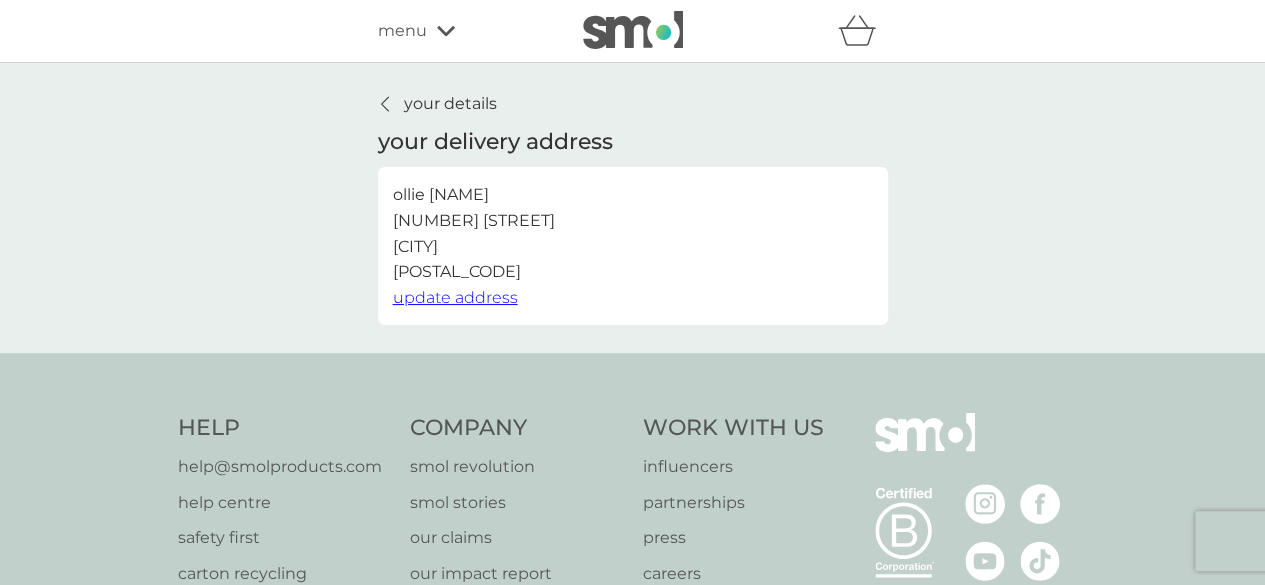 click on "update address" at bounding box center [455, 297] 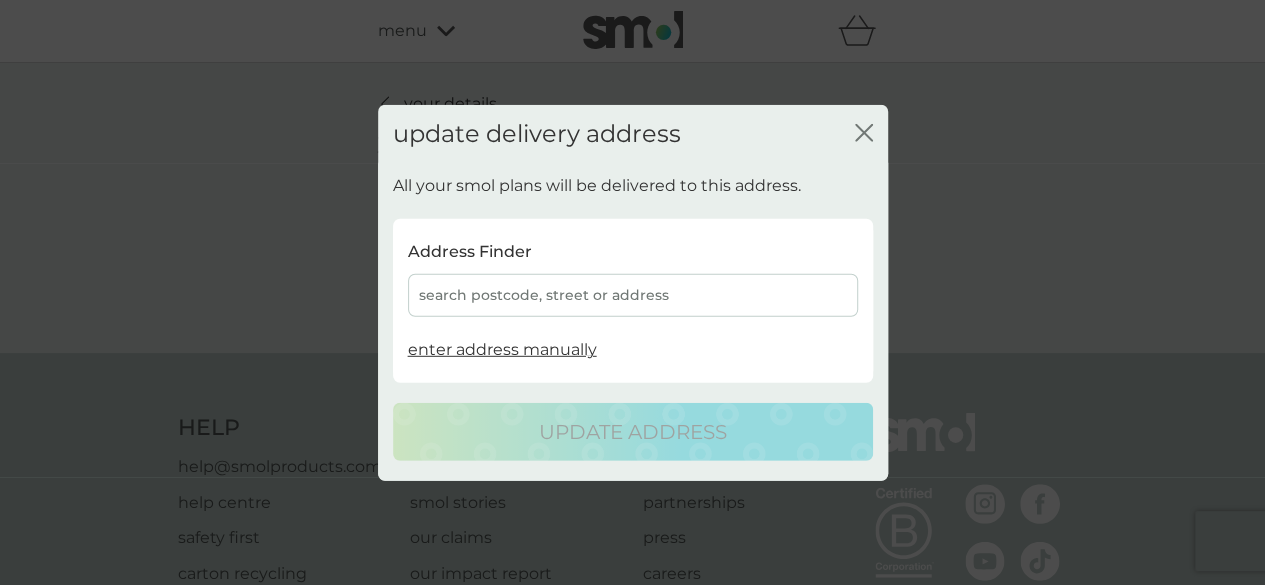 click on "search postcode, street or address" at bounding box center (633, 295) 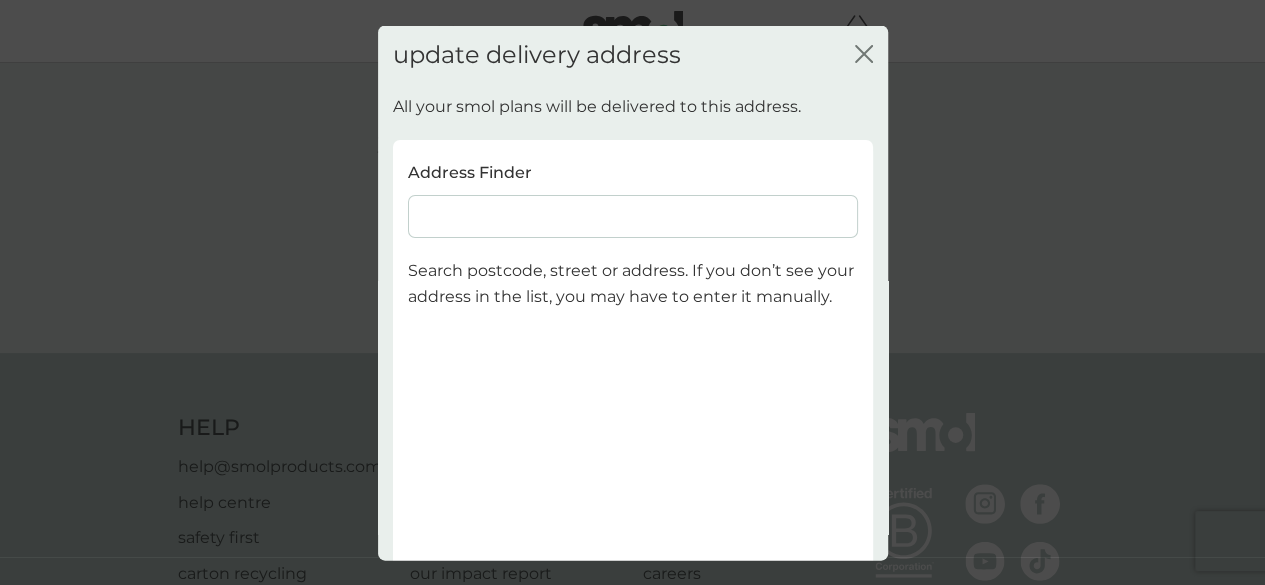 click at bounding box center (633, 216) 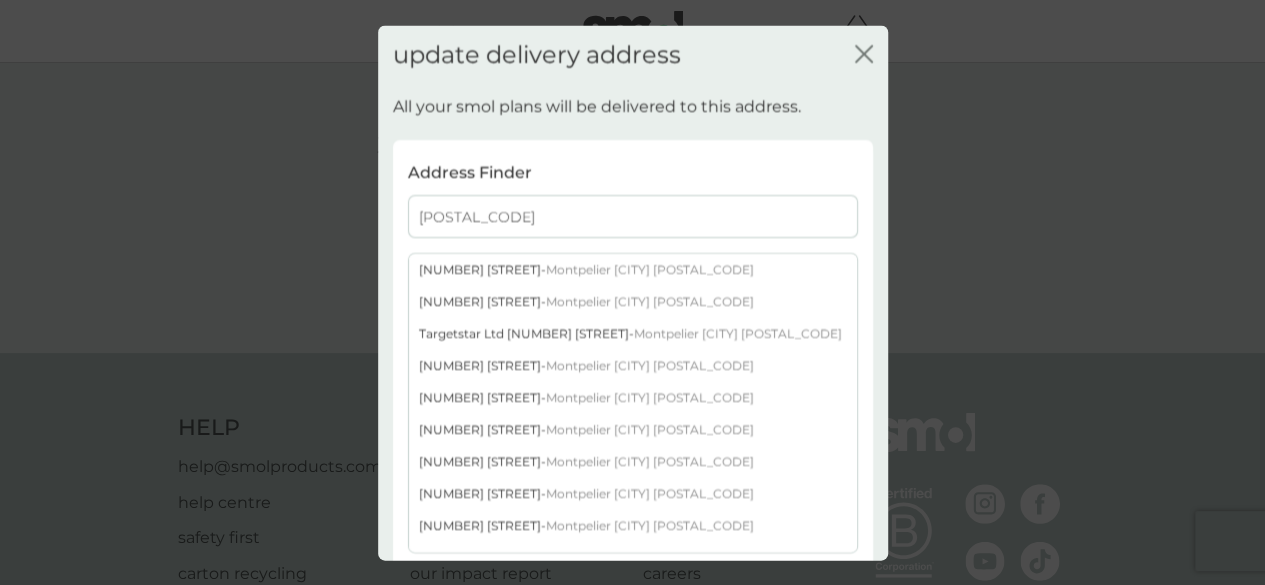 type on "[POSTAL_CODE]" 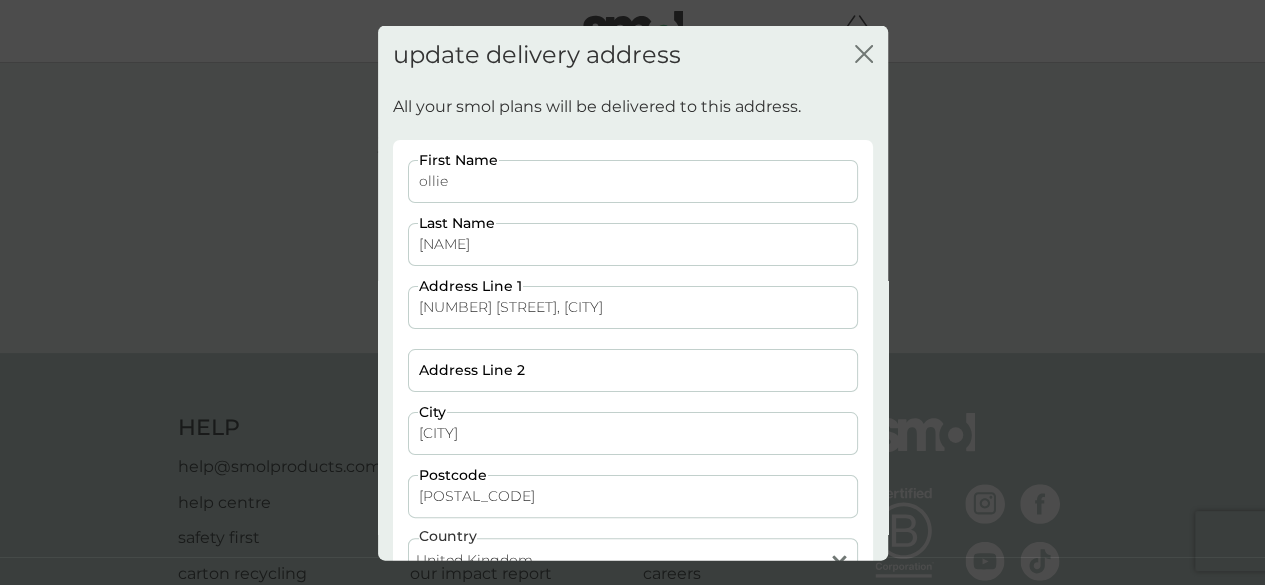 click on "update delivery address close All your smol plans will be delivered to this address. [NAME] First Name [NAME] Last Name [NUMBER] [STREET], Montpelier [STREET] [STREET] [CITY] [POSTAL_CODE] Country United Kingdom Jersey Guernsey Isle of Man [PHONE] [STATE] [STATE] [STATE] [STATE] [STATE] [STATE] [STATE] [STATE] [STATE] [STATE] [STATE] [STATE] [STATE] [STATE] [STATE] [STATE] [STATE] [STATE] [STATE] [STATE] [STATE] [STATE] [STATE] [STATE] [STATE] [STATE] [STATE] [STATE] [STATE] [STATE] [STATE] [STATE] update address" at bounding box center [632, 292] 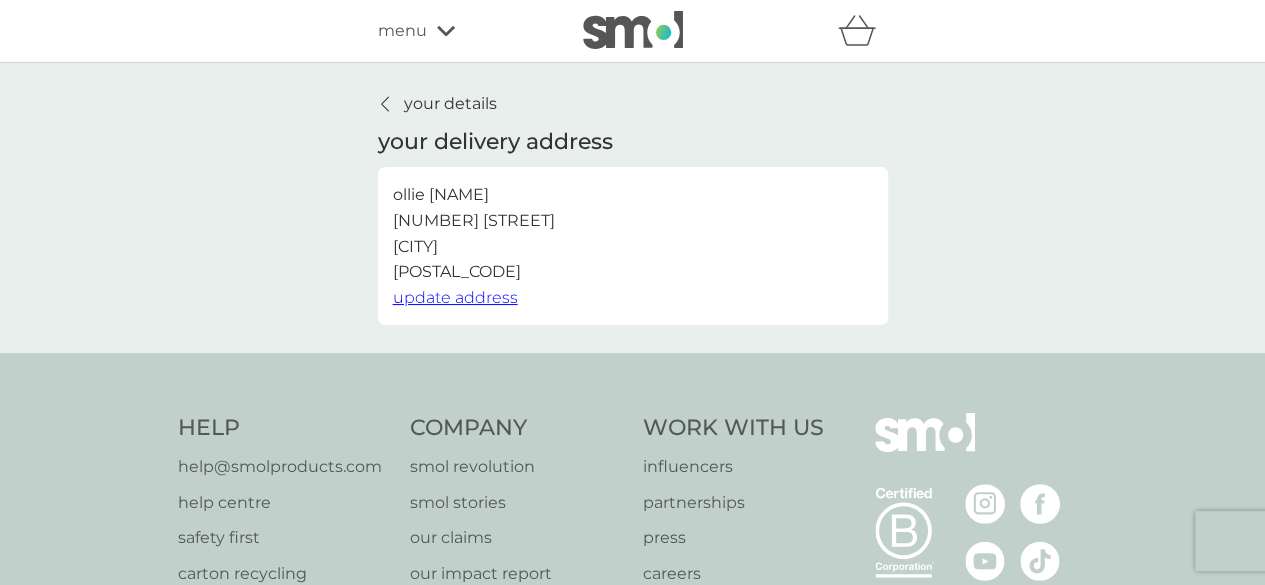 click on "update address" at bounding box center [455, 297] 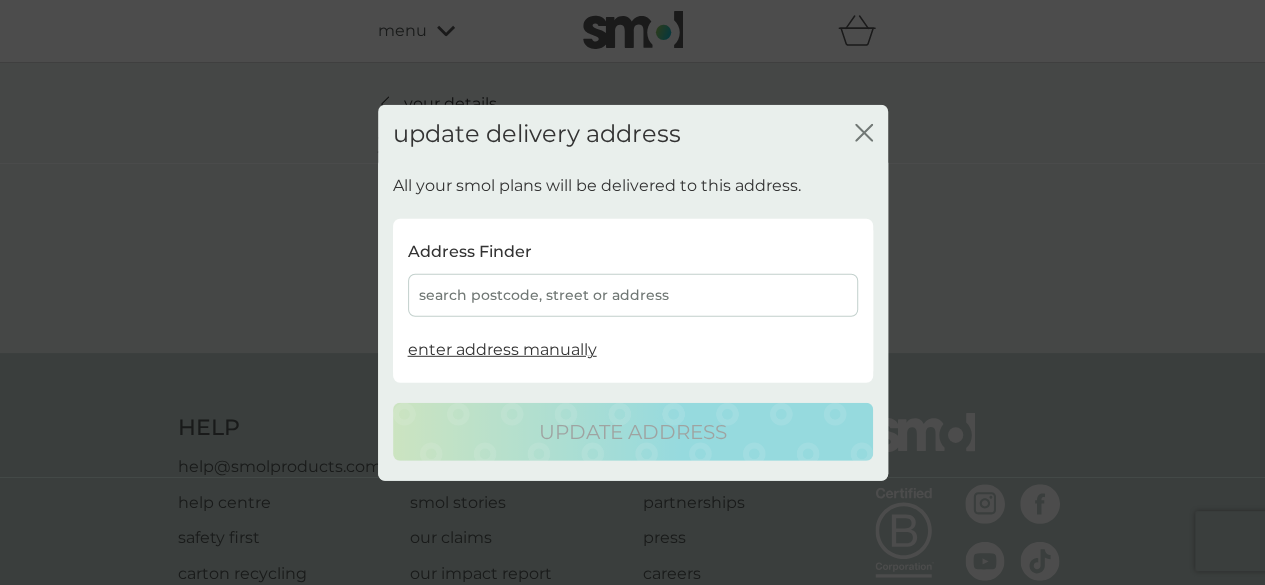 click on "search postcode, street or address" at bounding box center [633, 295] 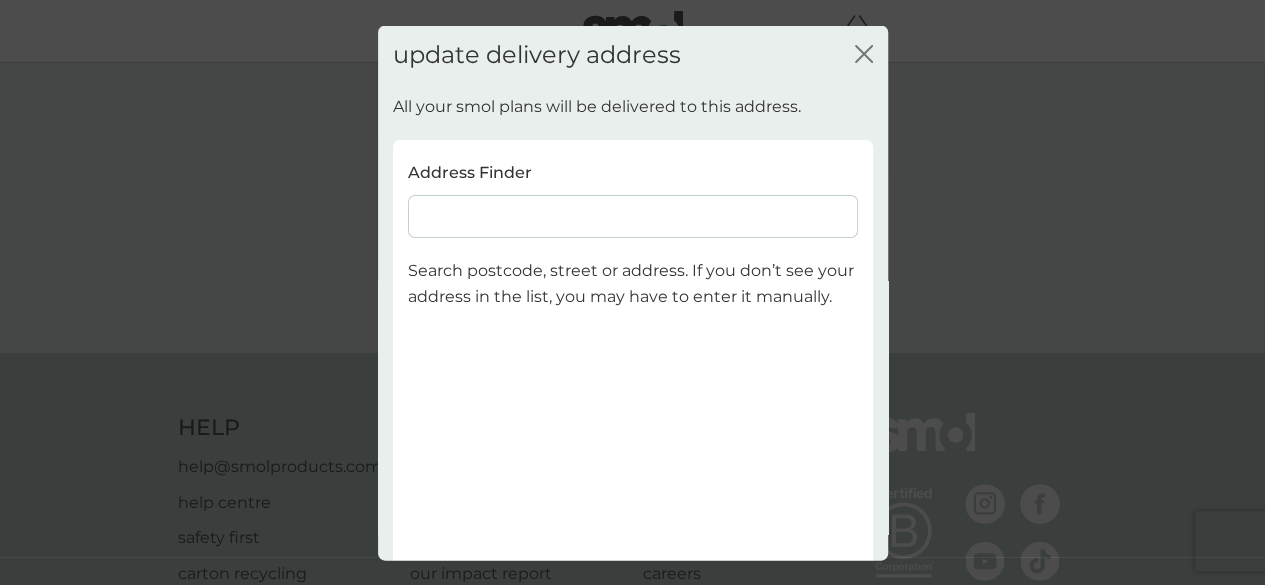 click at bounding box center [633, 216] 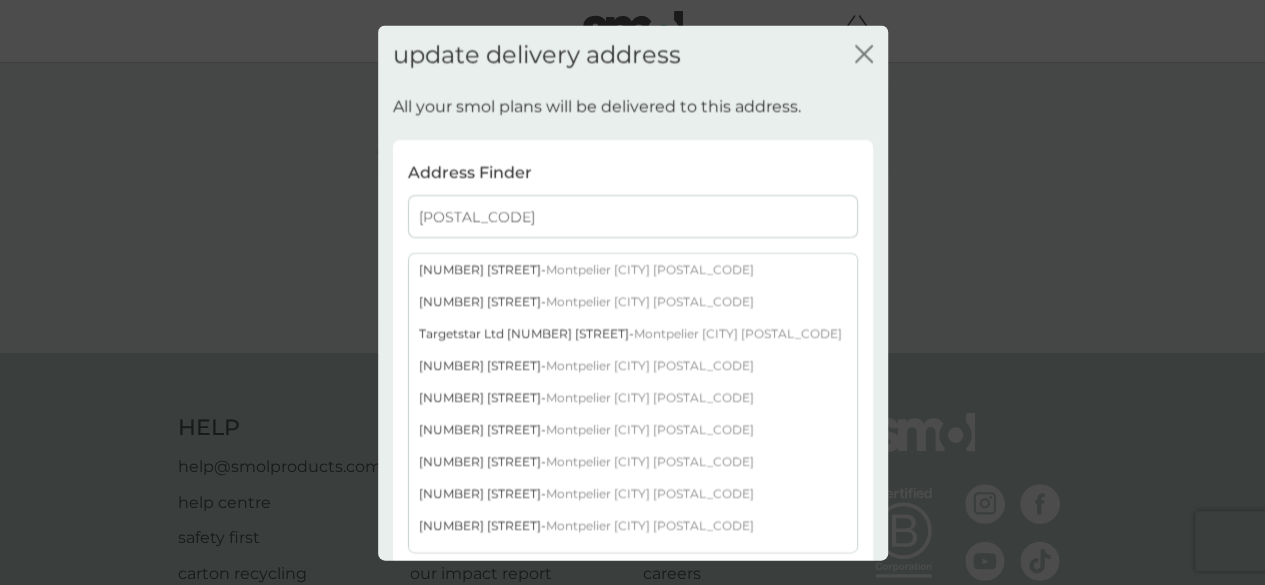 type on "[POSTAL_CODE]" 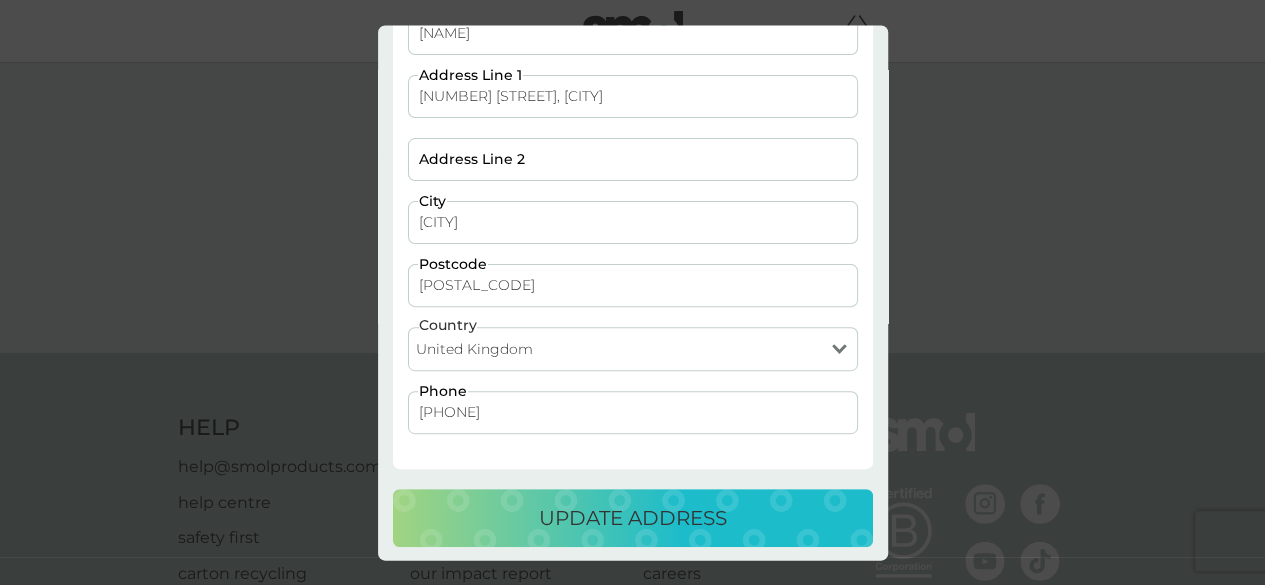 scroll, scrollTop: 215, scrollLeft: 0, axis: vertical 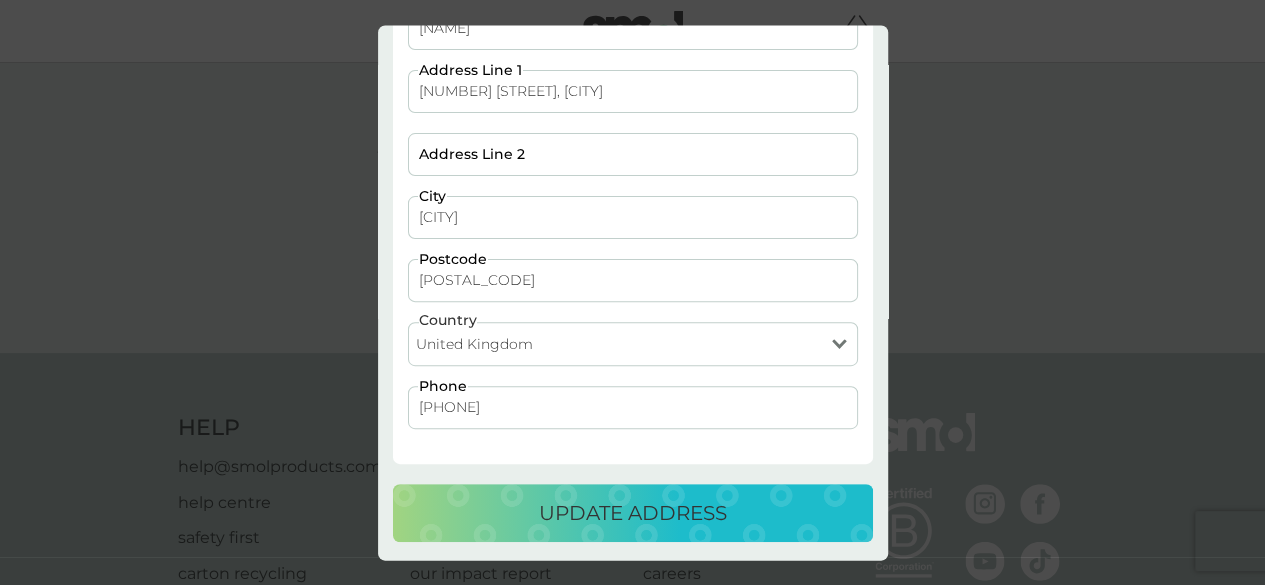 click on "update address" at bounding box center [633, 513] 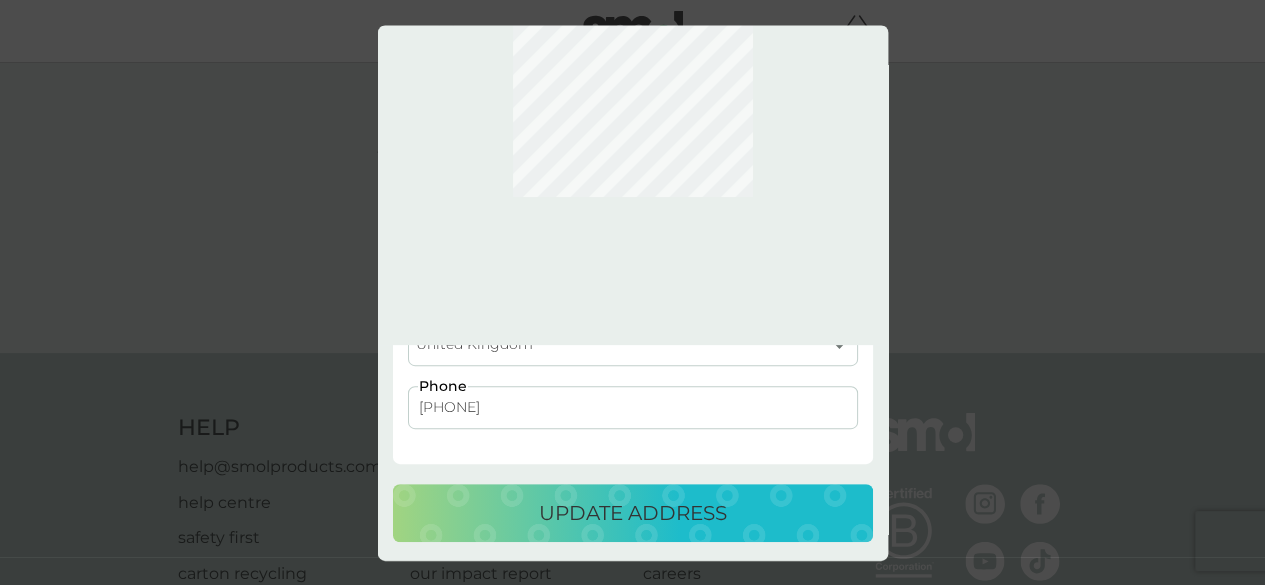scroll, scrollTop: 0, scrollLeft: 0, axis: both 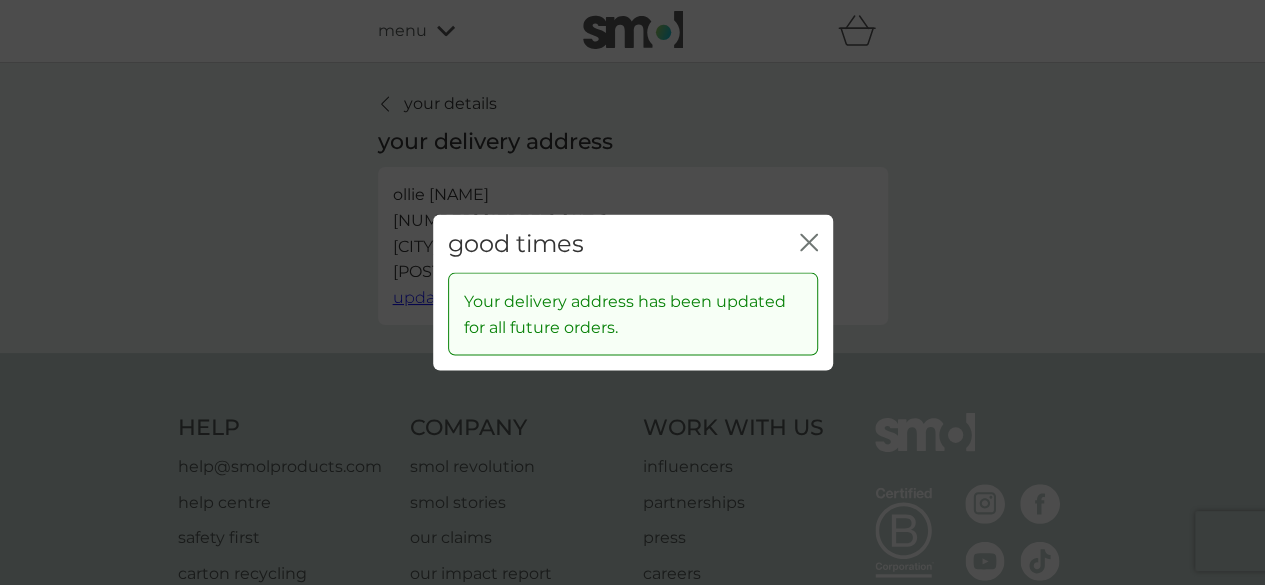 click 